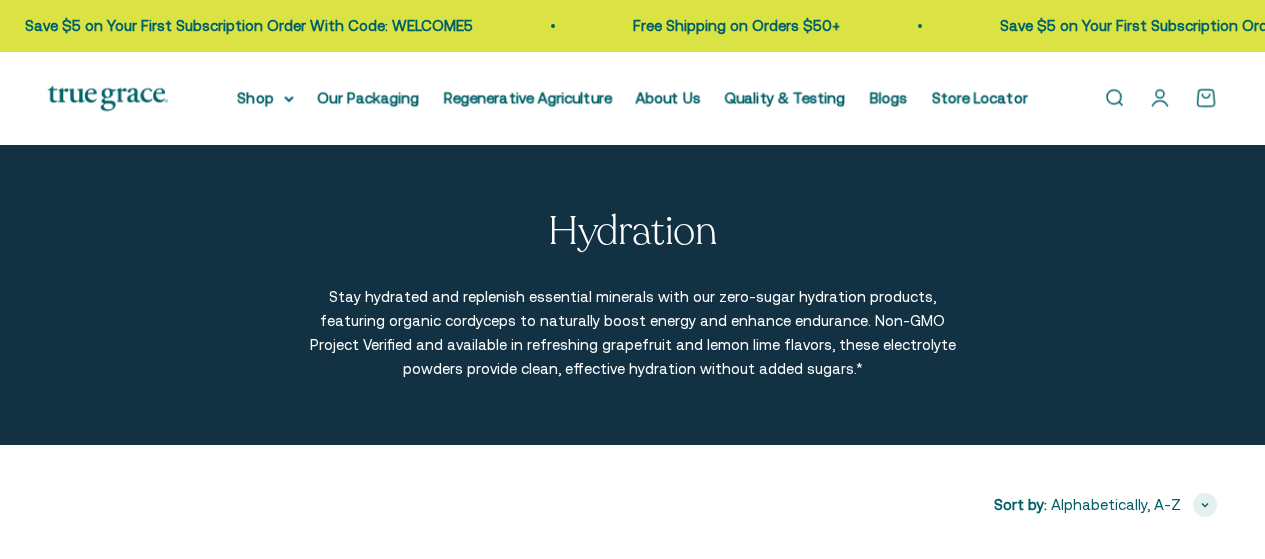 scroll, scrollTop: 0, scrollLeft: 0, axis: both 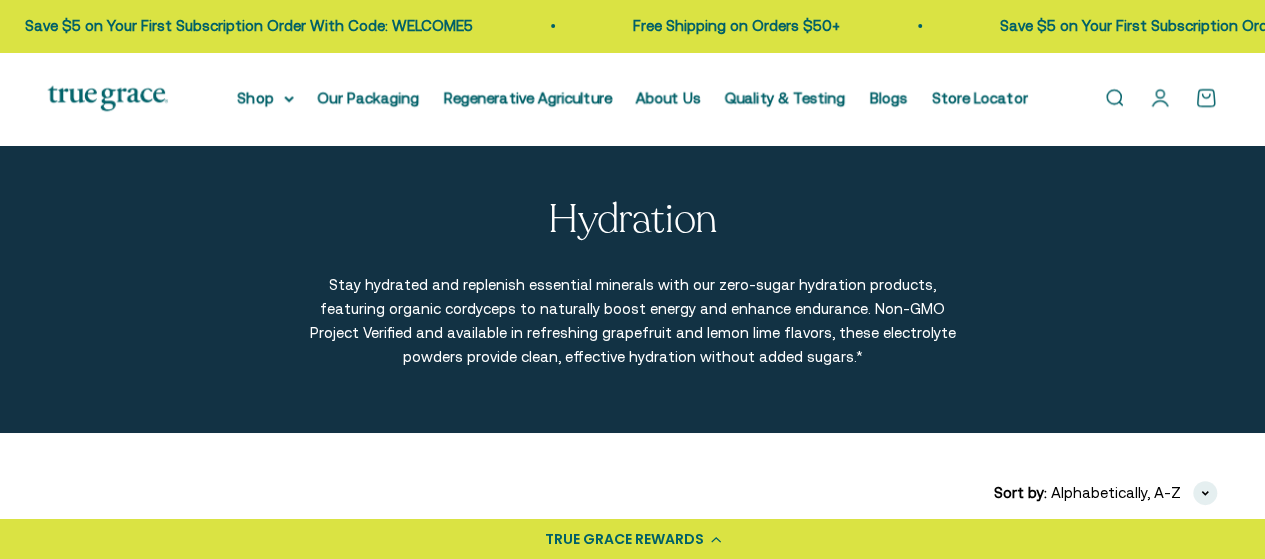 click on "Open account page" at bounding box center [1160, 98] 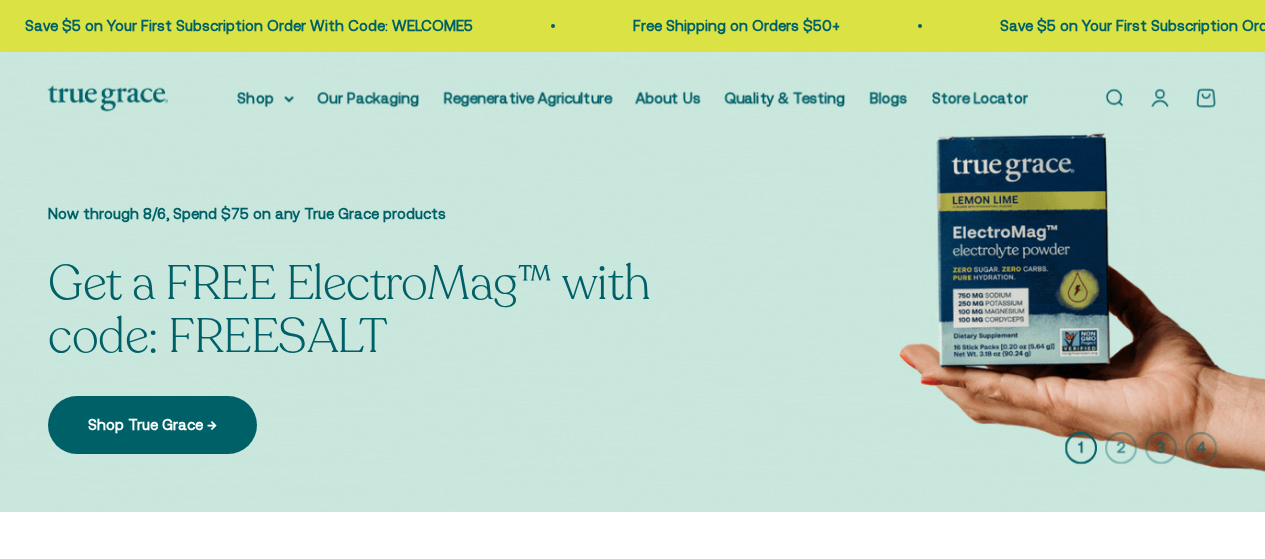 scroll, scrollTop: 0, scrollLeft: 0, axis: both 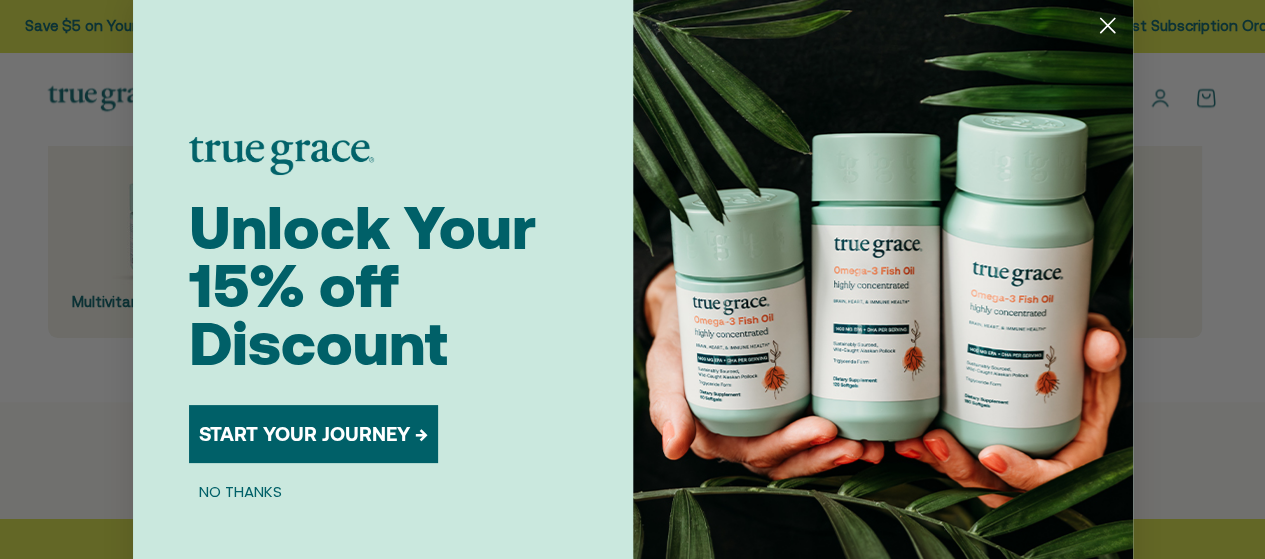 click 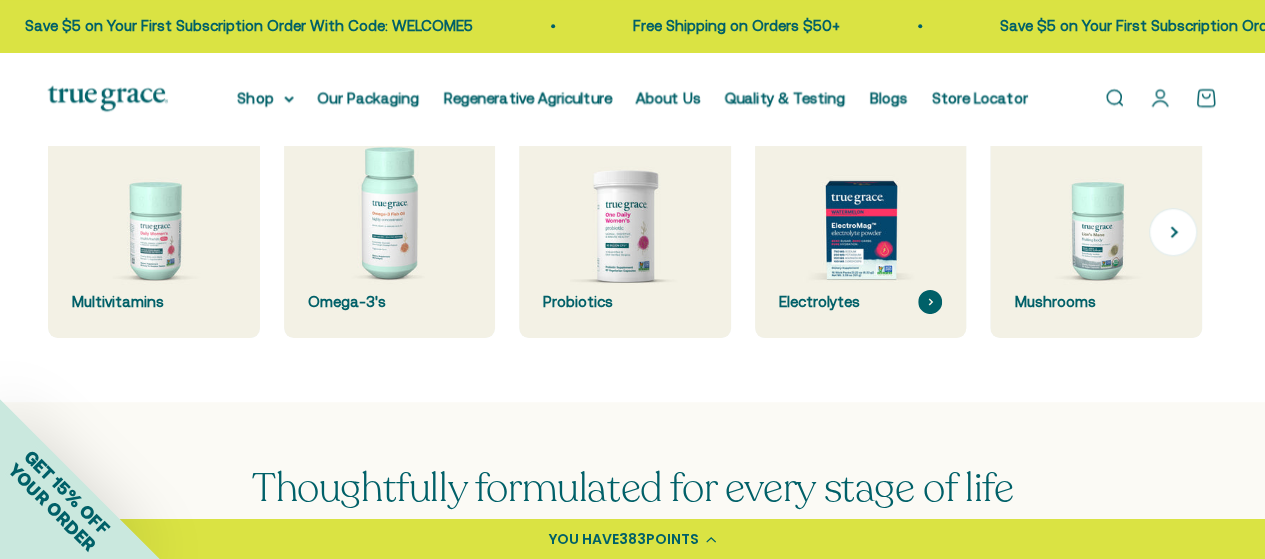 click at bounding box center [860, 232] 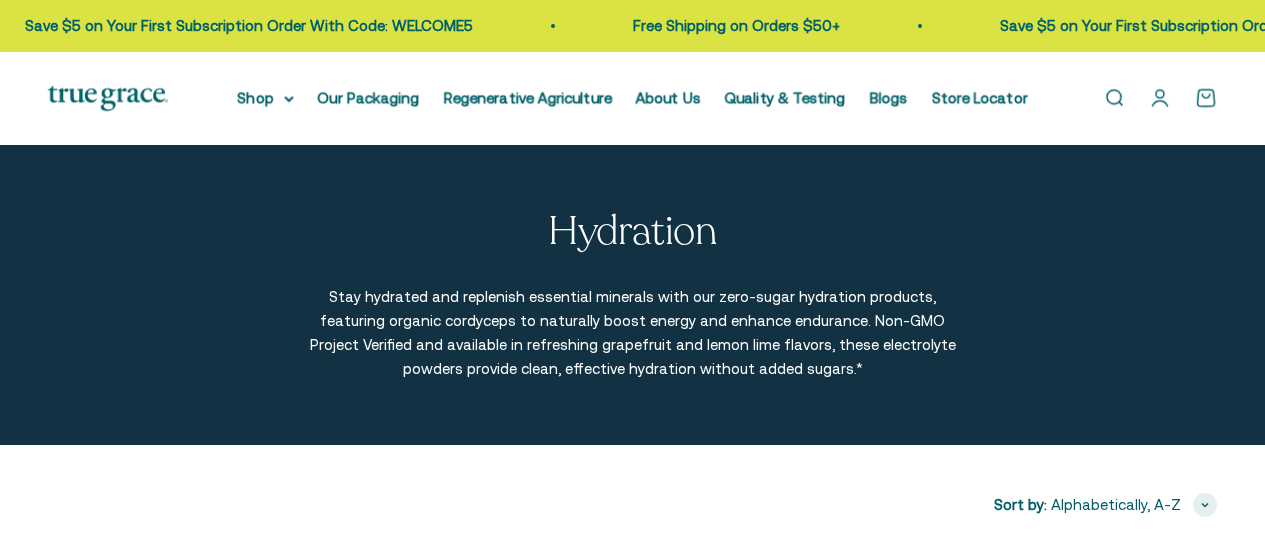 scroll, scrollTop: 0, scrollLeft: 0, axis: both 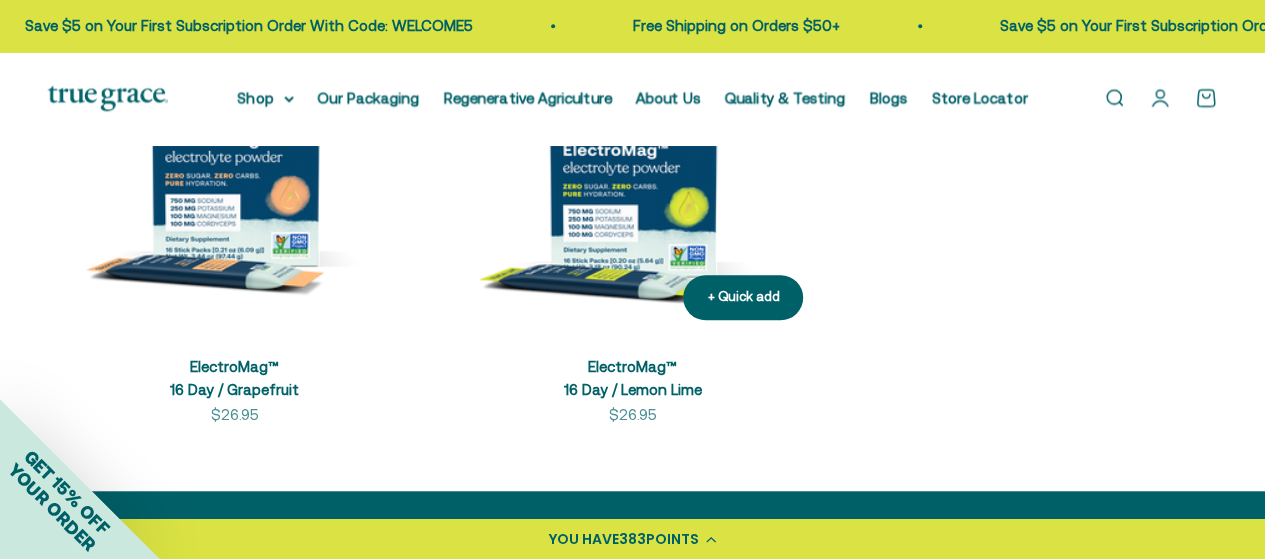 click on "ElectroMag™ 16 Day / Lemon Lime" at bounding box center [632, 378] 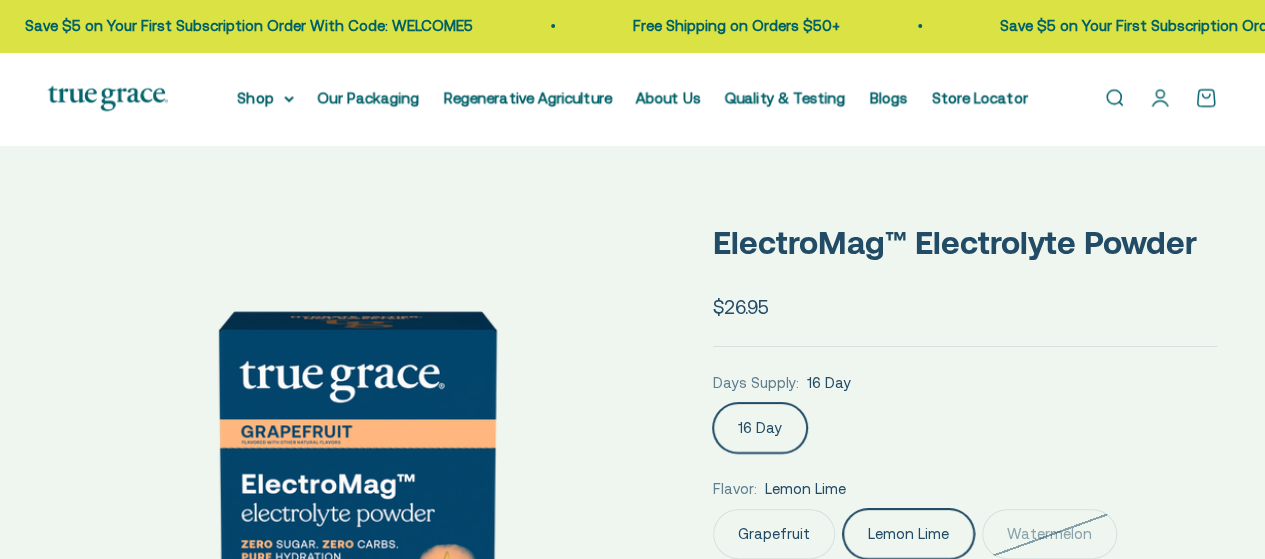 scroll, scrollTop: 2, scrollLeft: 0, axis: vertical 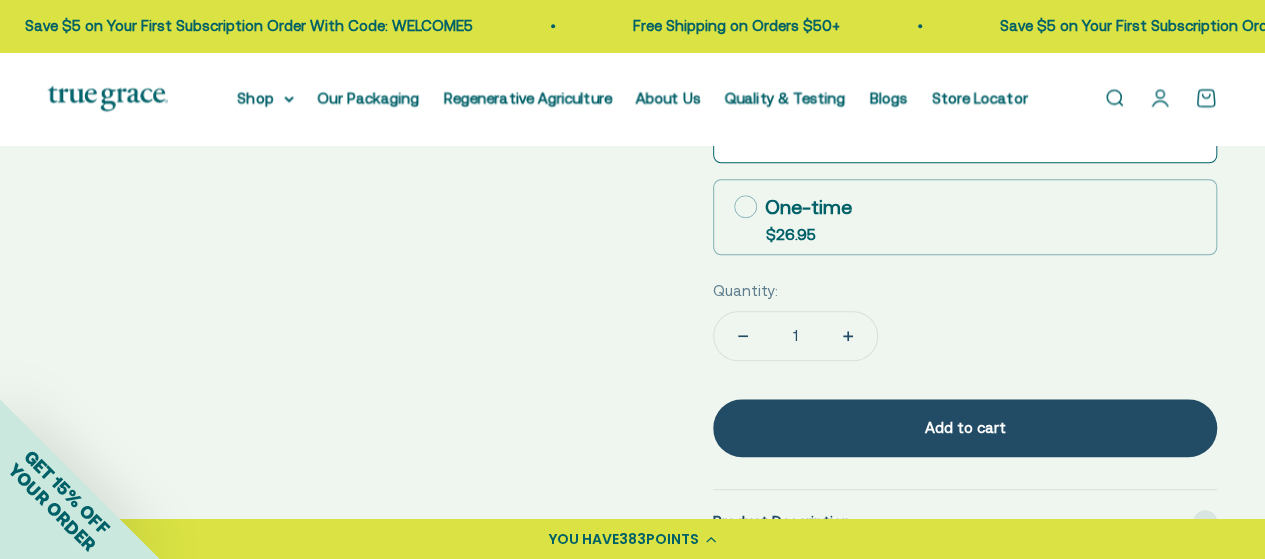 click 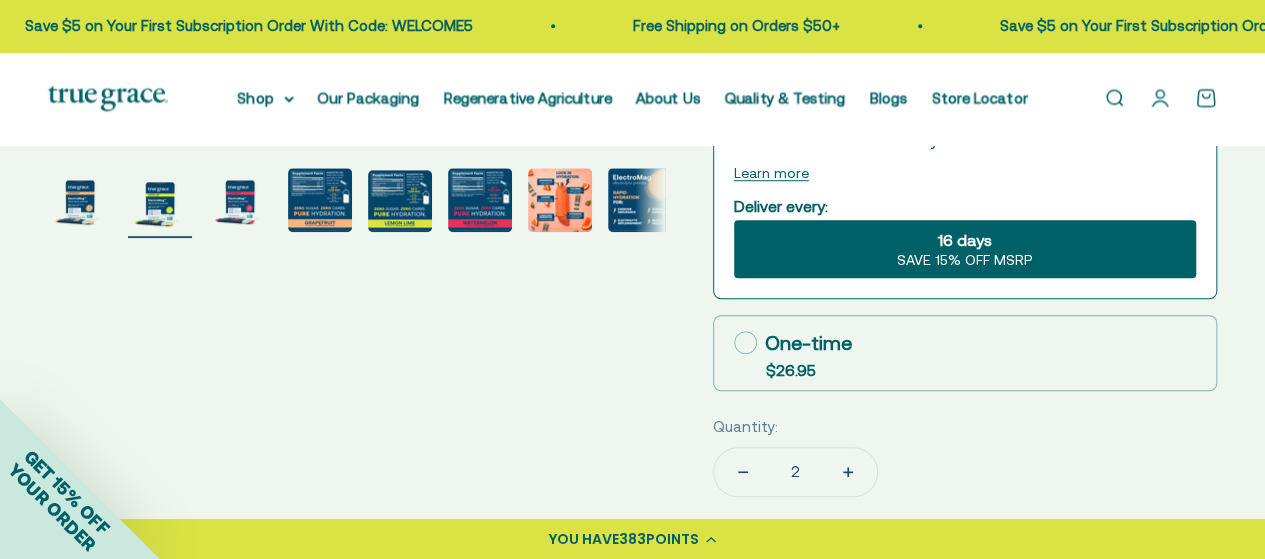 scroll, scrollTop: 663, scrollLeft: 0, axis: vertical 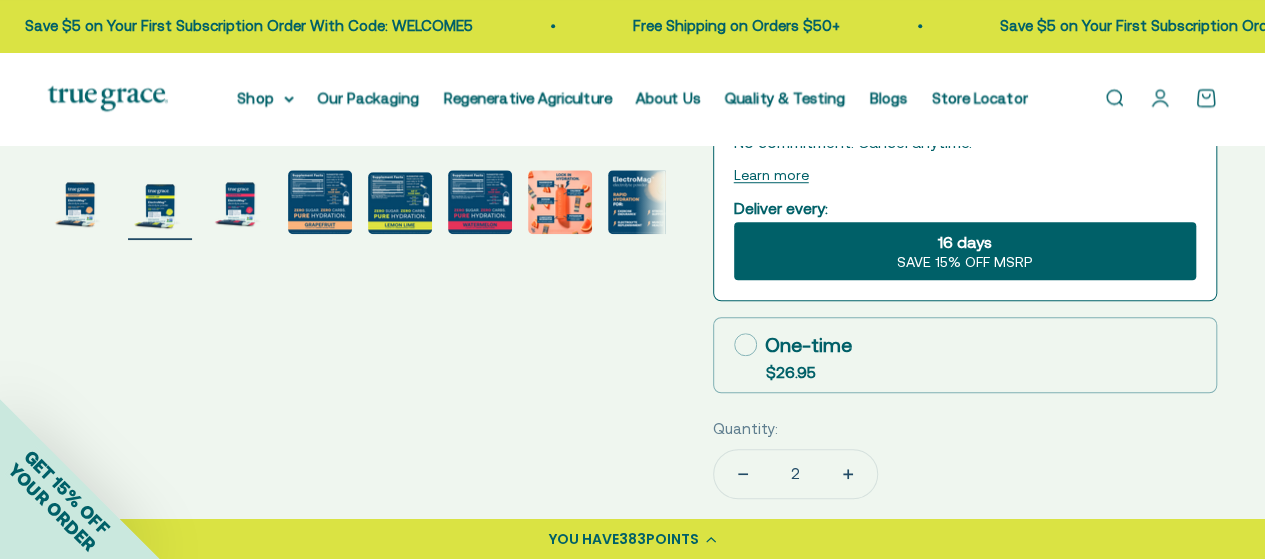 click 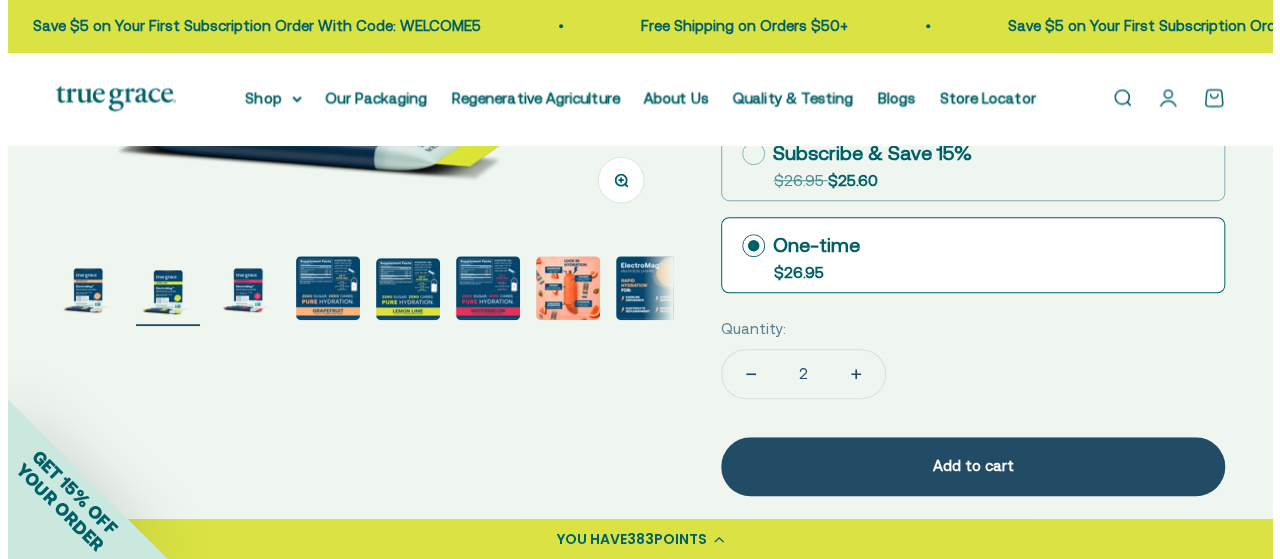 scroll, scrollTop: 759, scrollLeft: 0, axis: vertical 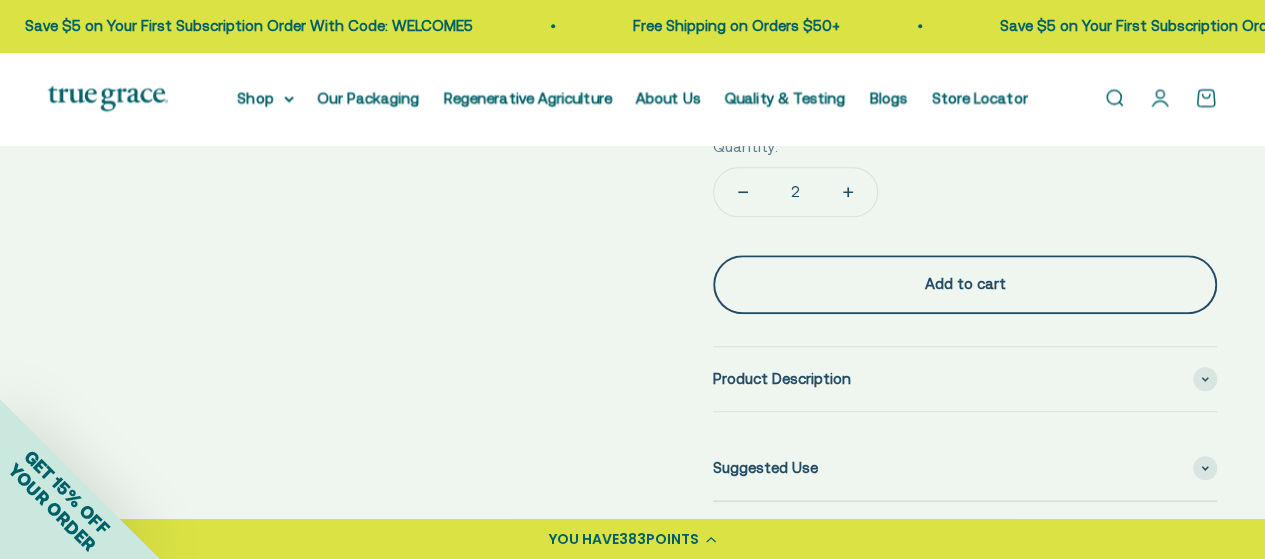 click on "Add to cart" at bounding box center [965, 284] 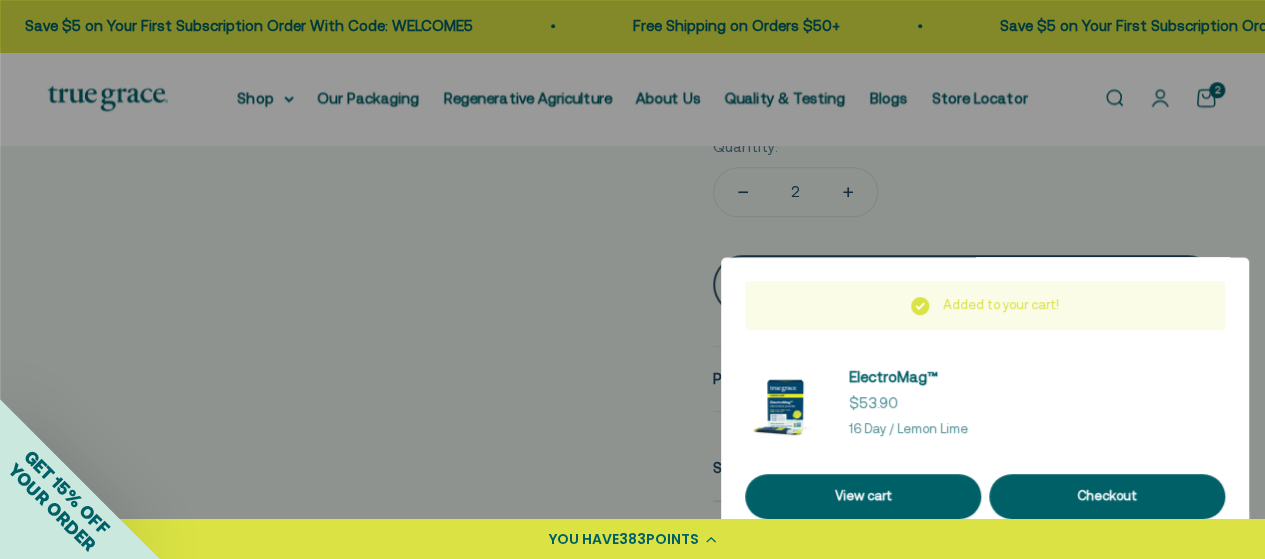 scroll, scrollTop: 0, scrollLeft: 636, axis: horizontal 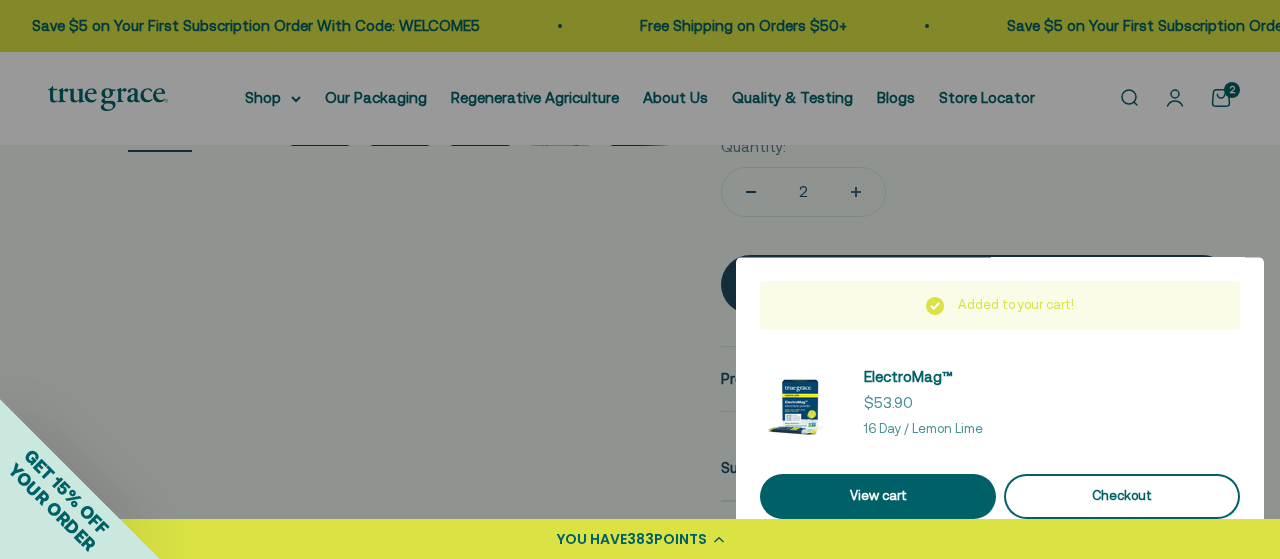click on "Checkout" at bounding box center [1122, 496] 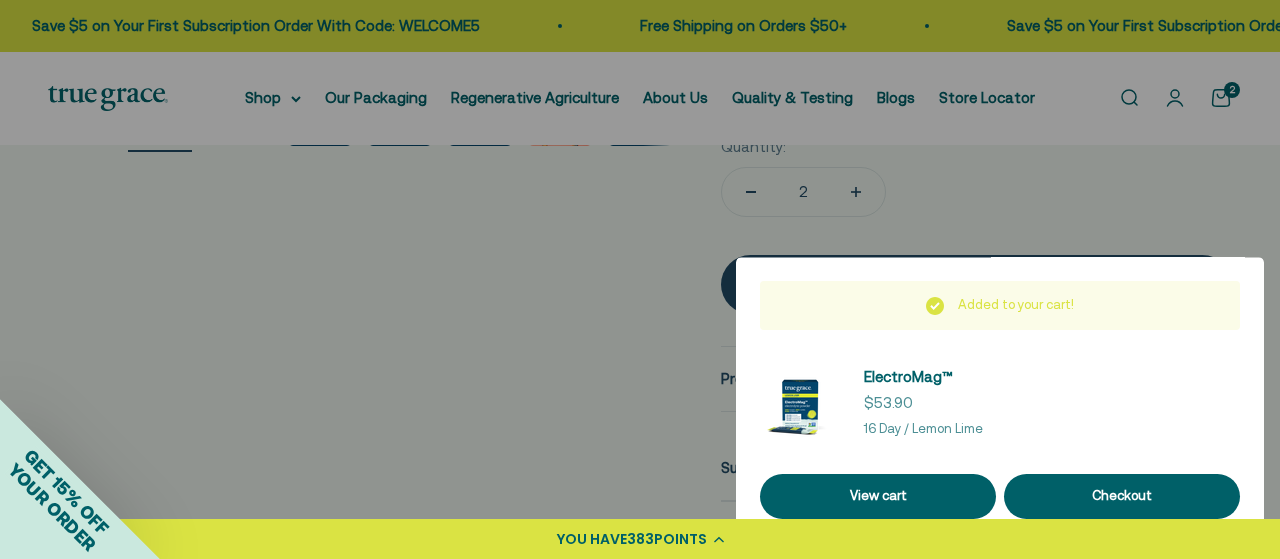 click on "POINTS" at bounding box center [680, 539] 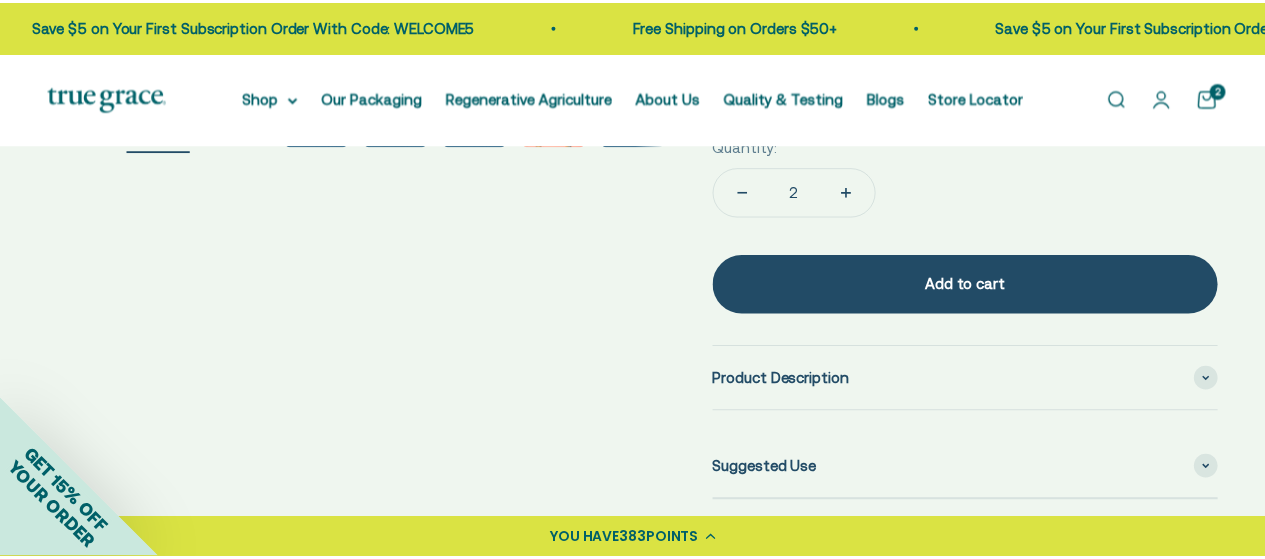 scroll, scrollTop: 0, scrollLeft: 628, axis: horizontal 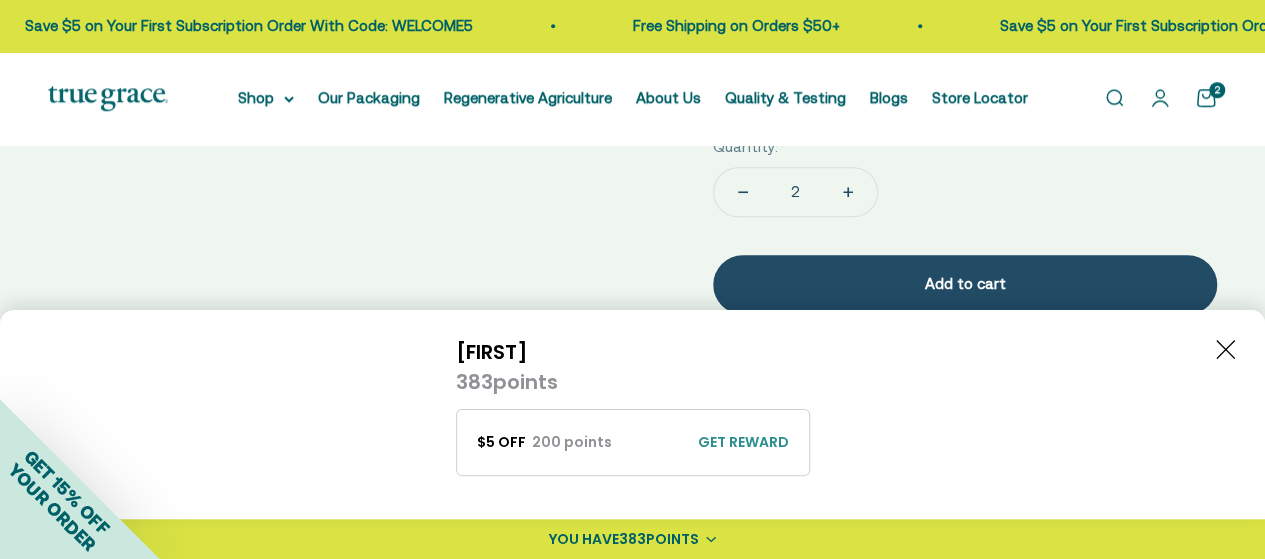 click on "Zoom
Go to item 1
Go to item 2
Go to item 3
Go to item 4
Go to item 5
Go to item 6
Go to item 7
Go to item 8
Go to item 9
Go to item 10
Go to item 11" at bounding box center [632, 113] 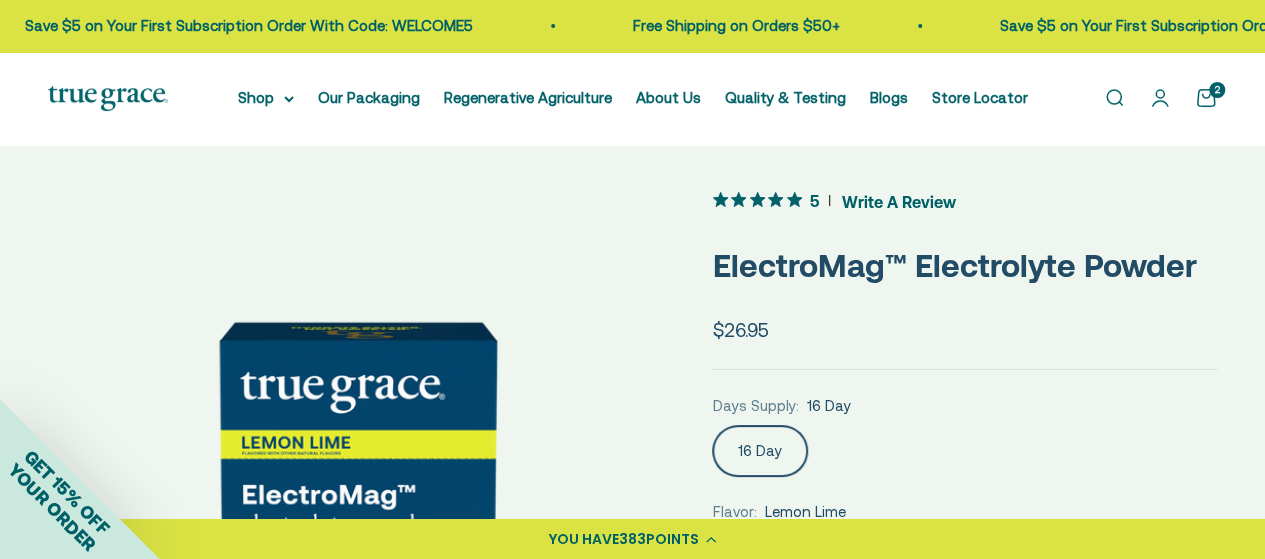 scroll, scrollTop: 0, scrollLeft: 0, axis: both 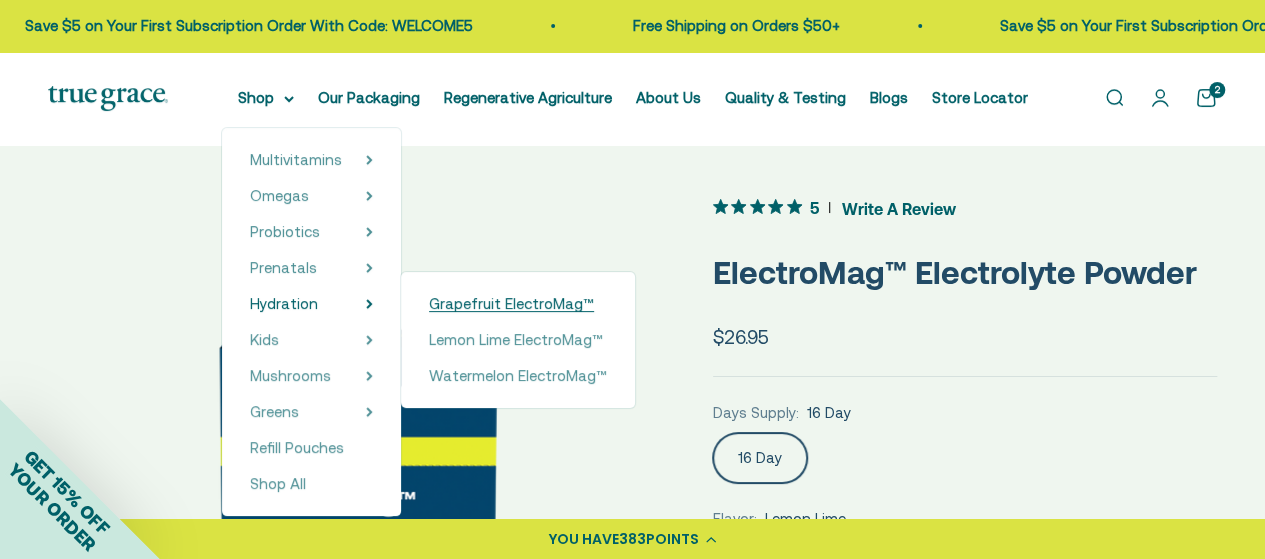 click on "Grapefruit ElectroMag™" at bounding box center (511, 303) 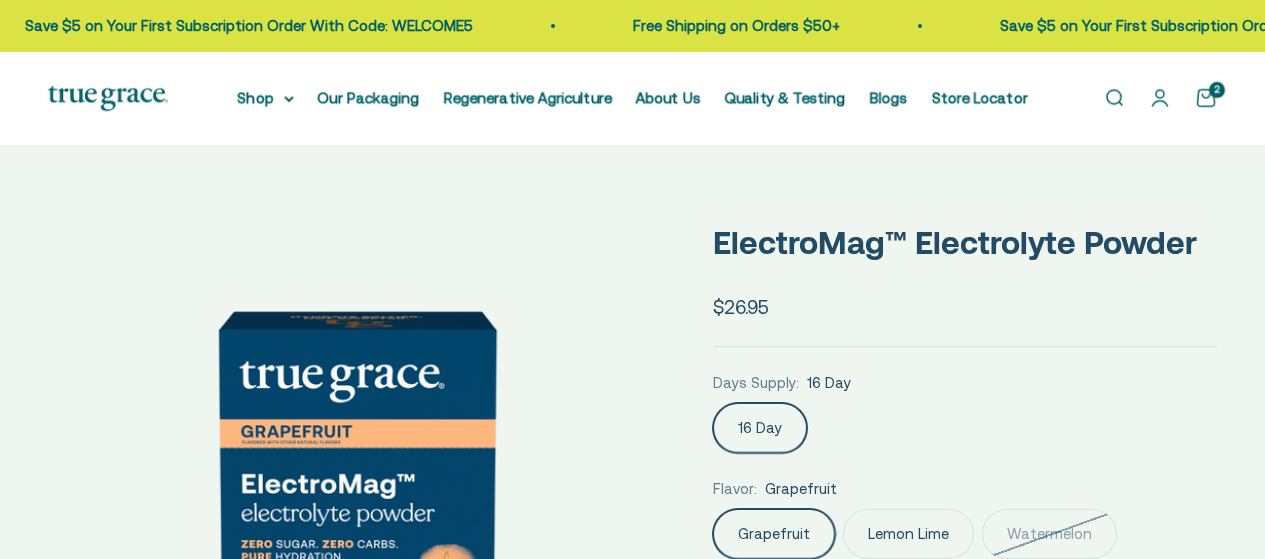 scroll, scrollTop: 0, scrollLeft: 0, axis: both 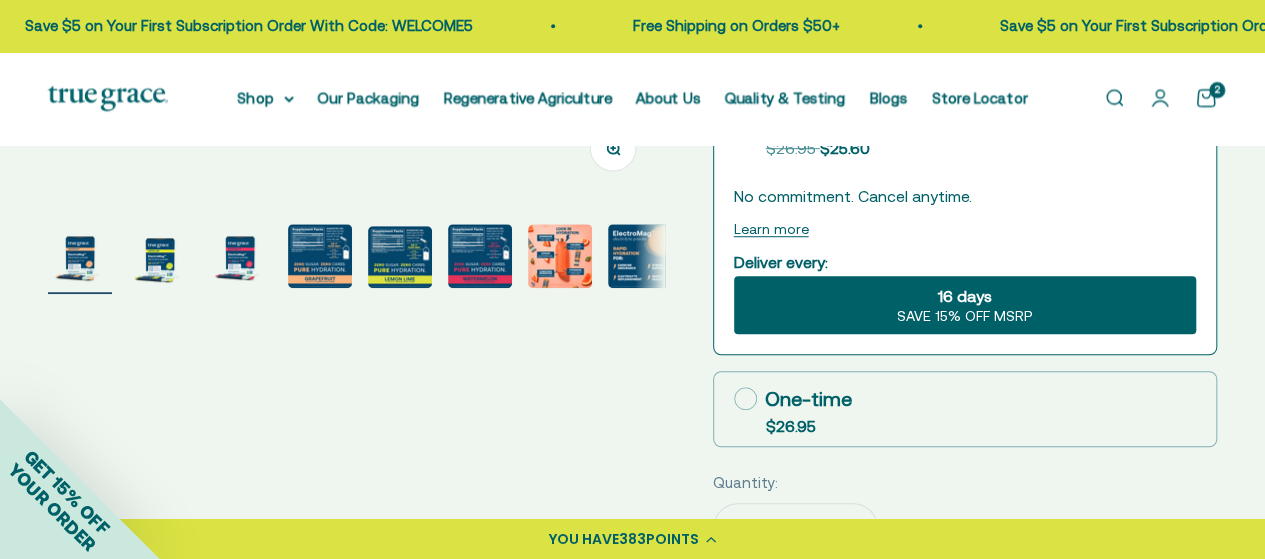click on "One-time
$26.95" at bounding box center (965, 409) 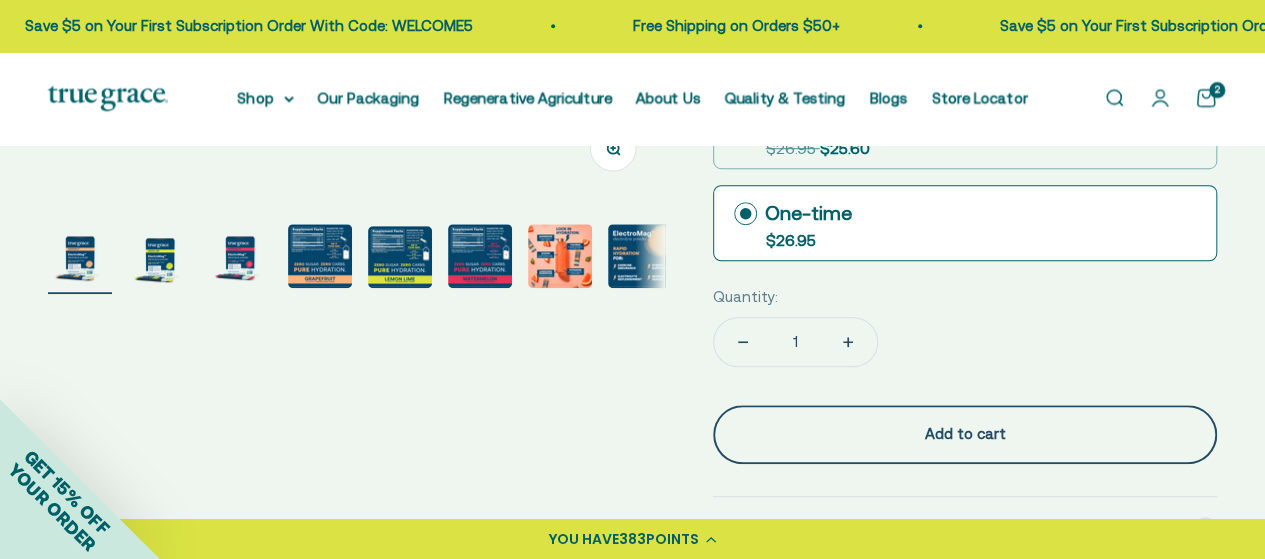 click on "Add to cart" at bounding box center [965, 434] 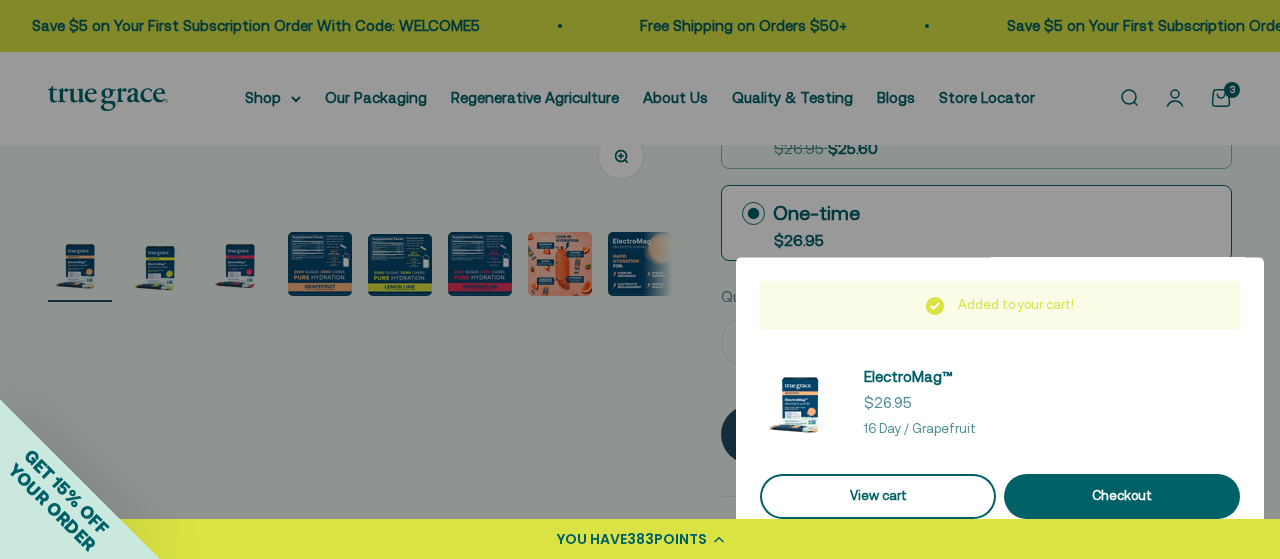 click on "View cart" at bounding box center [878, 496] 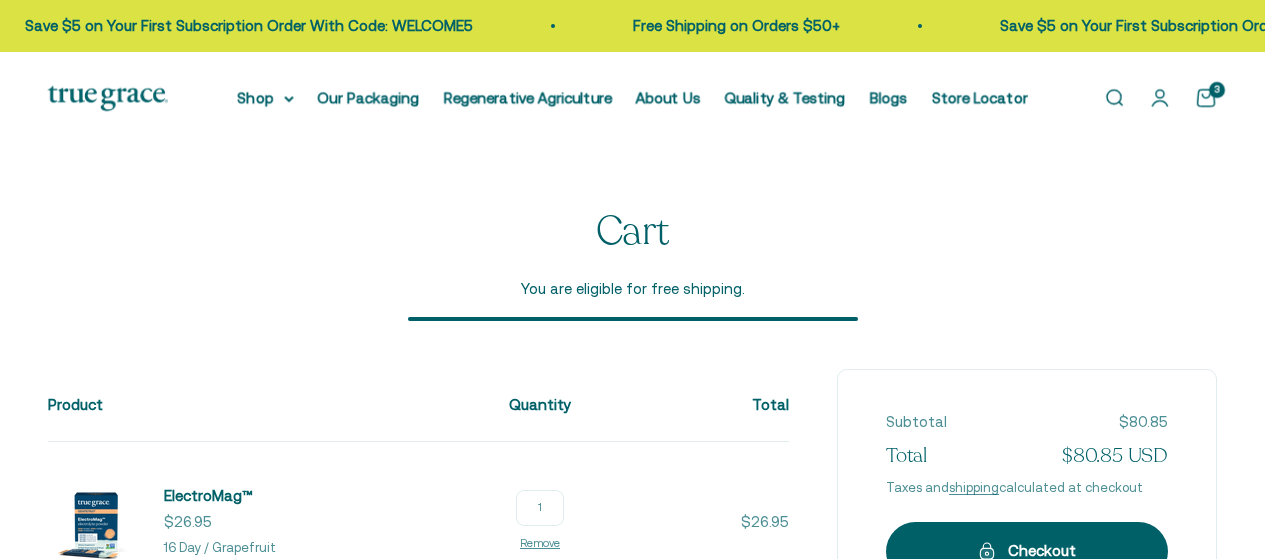 scroll, scrollTop: 0, scrollLeft: 0, axis: both 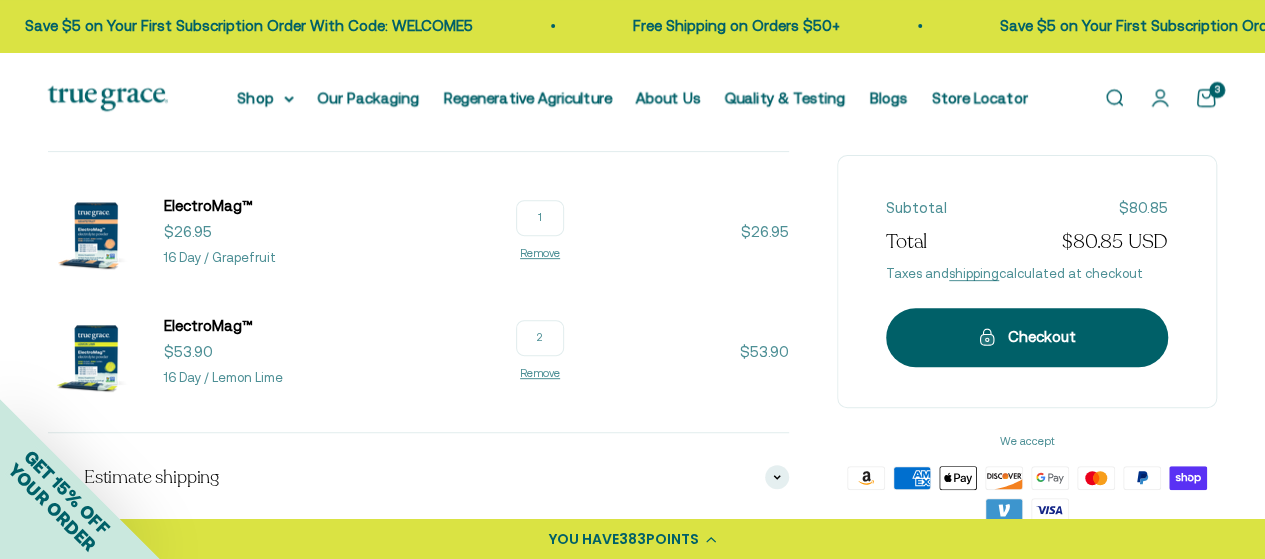 click on "POINTS" at bounding box center (672, 539) 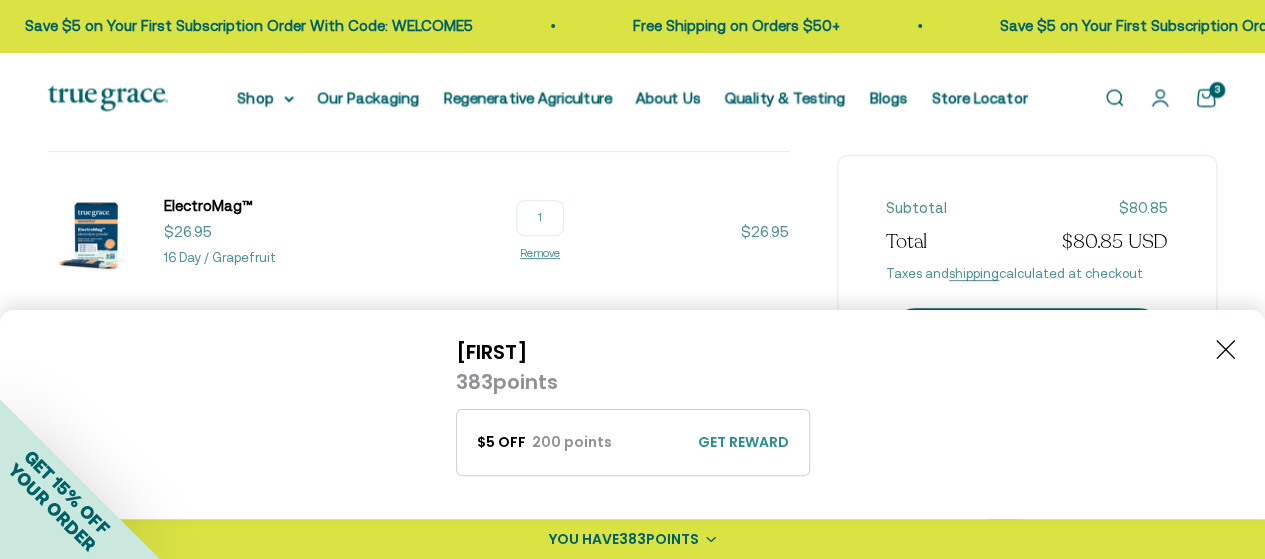 click on "GET REWARD" at bounding box center [743, 442] 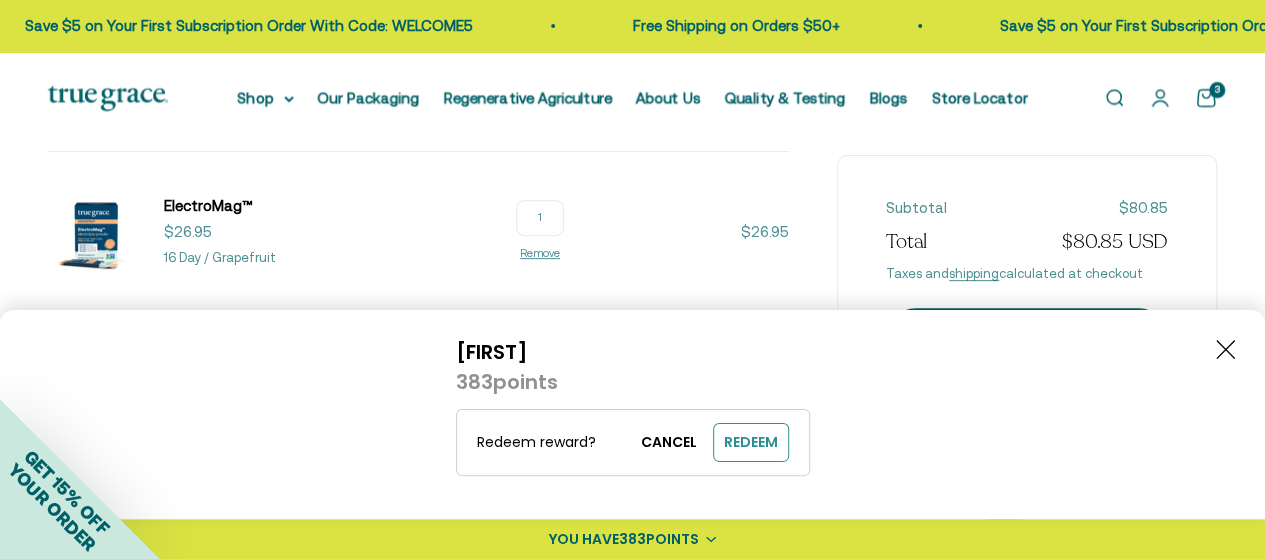 click on "REDEEM" at bounding box center (751, 442) 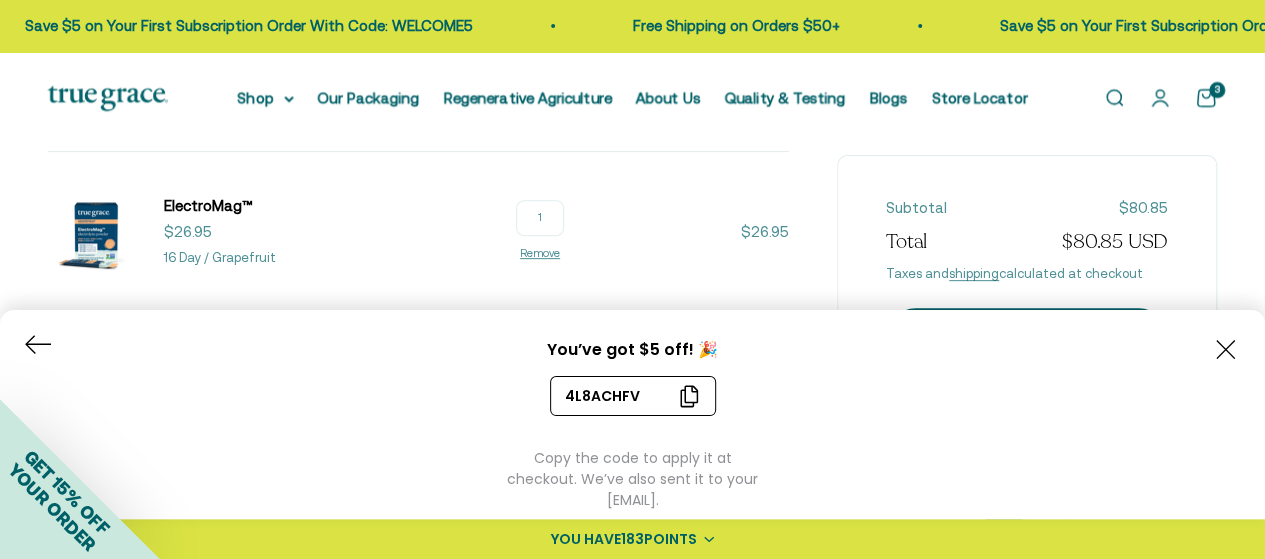 click on "4L8ACHFV" at bounding box center [621, 396] 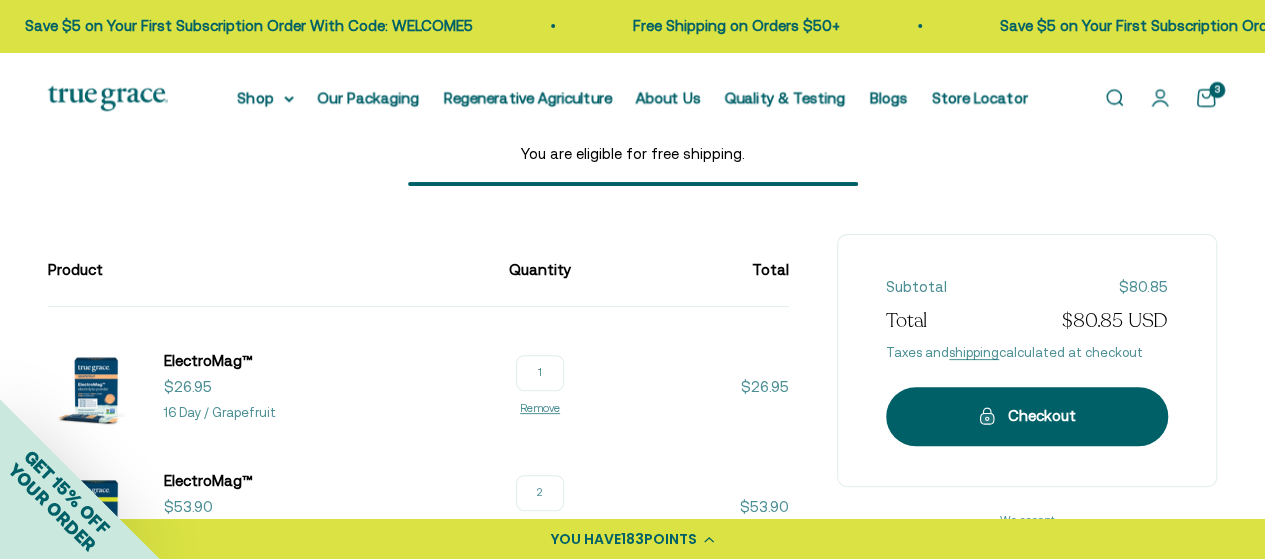 scroll, scrollTop: 214, scrollLeft: 0, axis: vertical 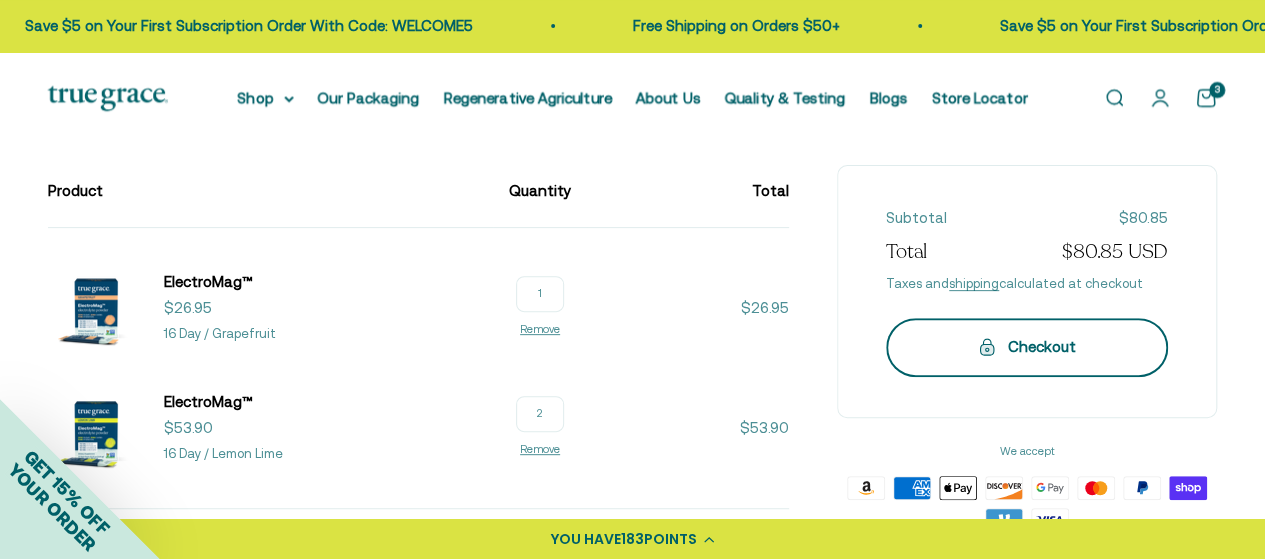 click on "Checkout" at bounding box center (1027, 348) 